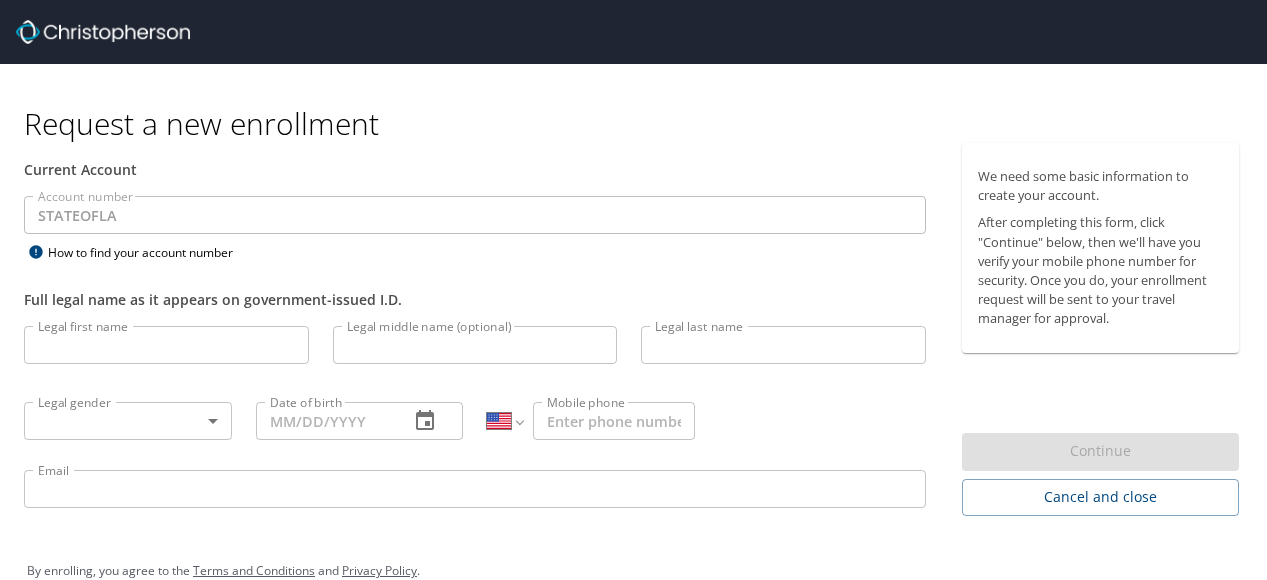 select on "US" 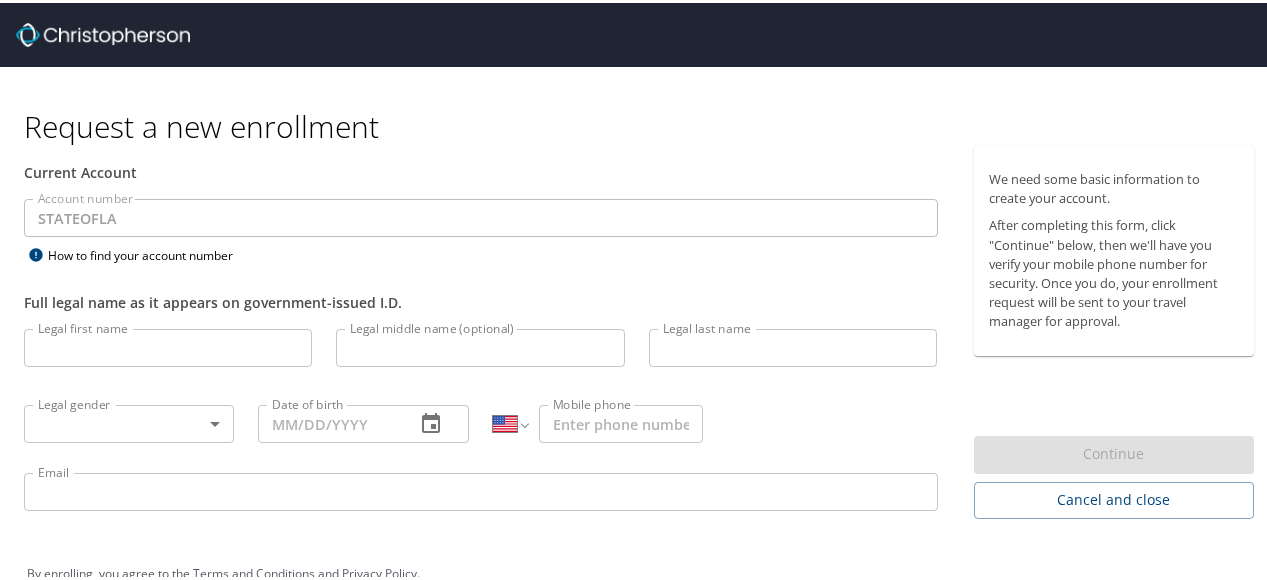 click on "Legal first name" at bounding box center [168, 345] 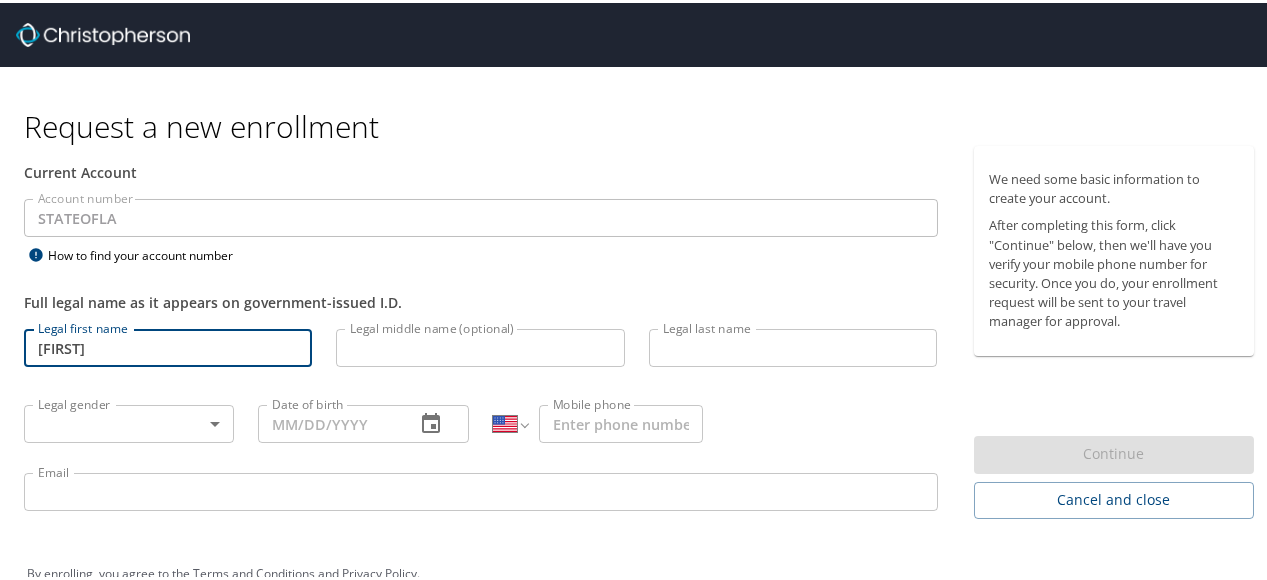 type on "[FIRST]" 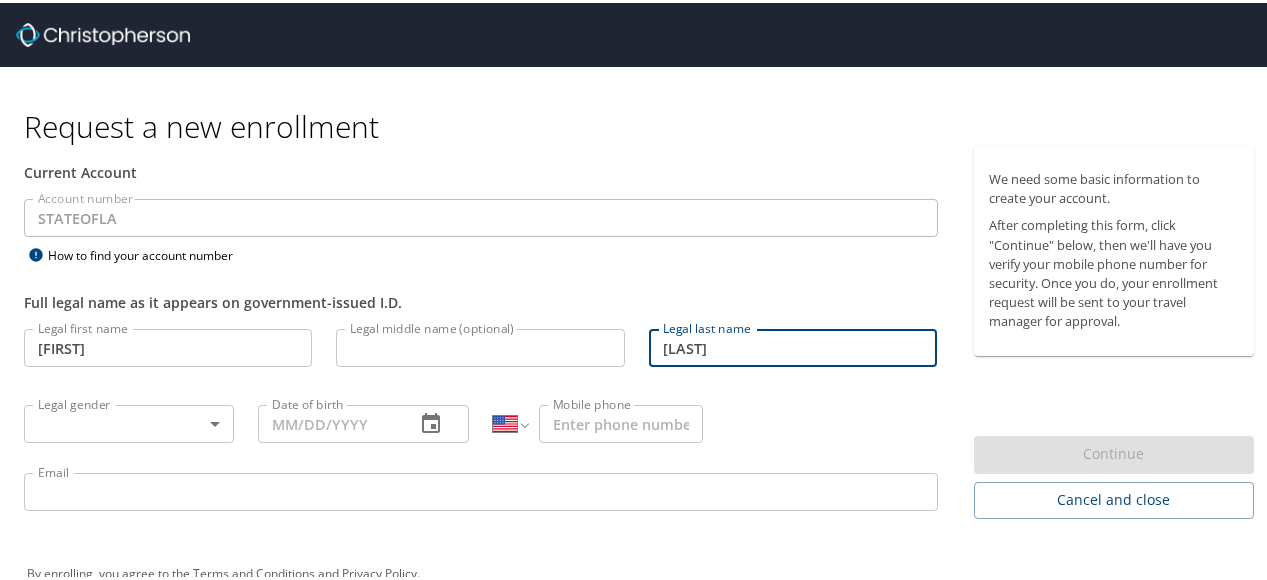 type on "[LAST]" 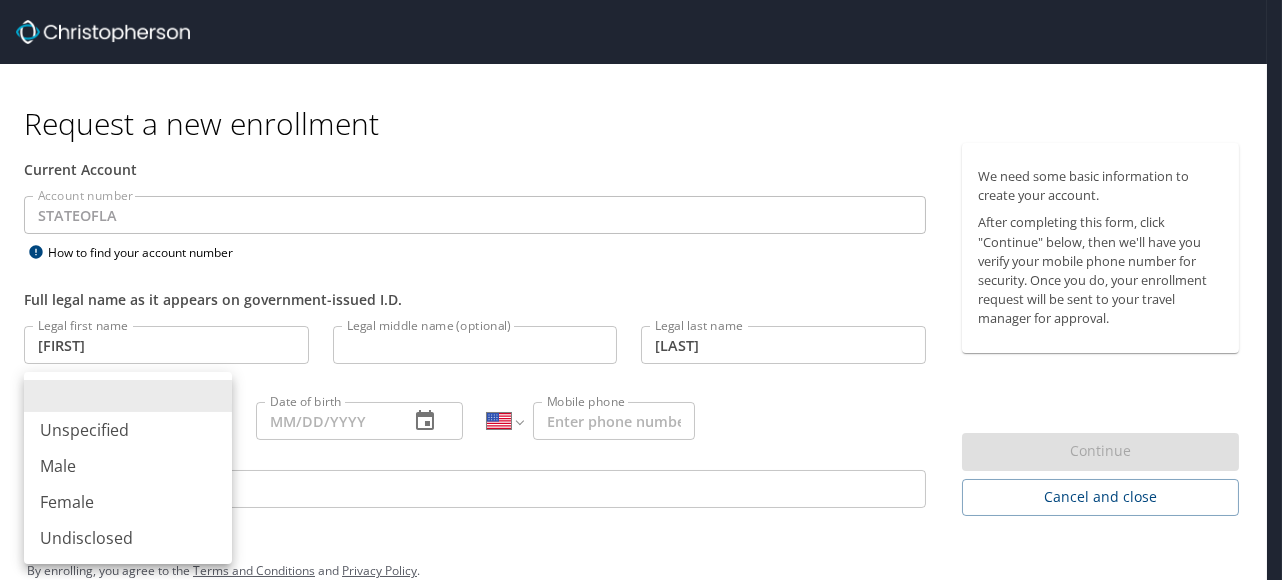 click on "Male" at bounding box center [128, 466] 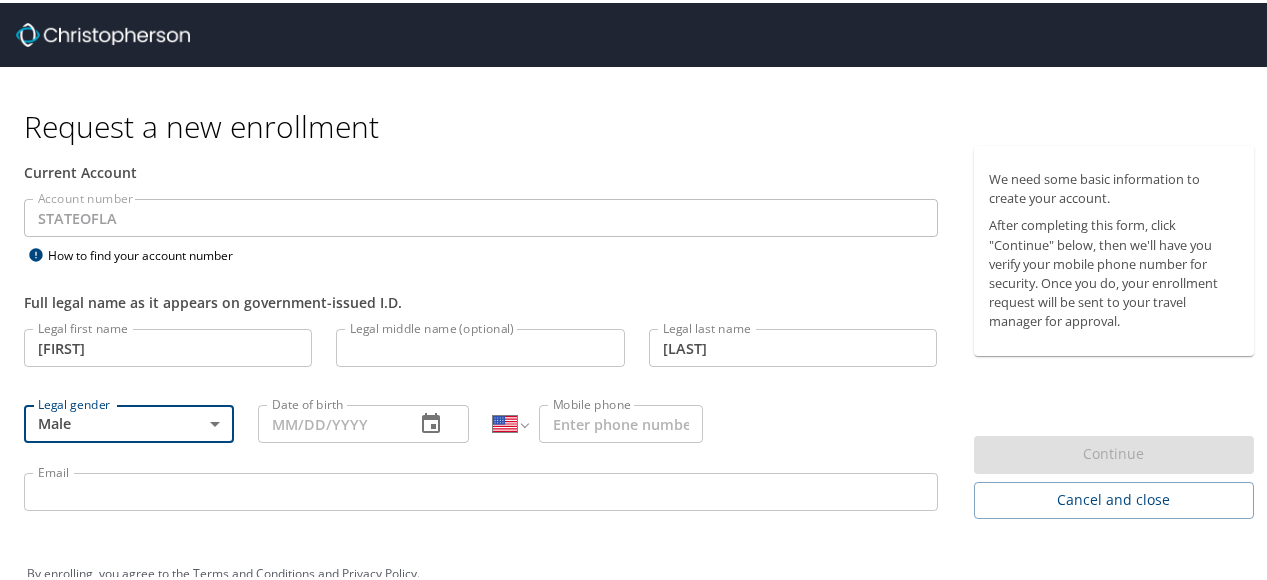 click on "Date of birth" at bounding box center (328, 421) 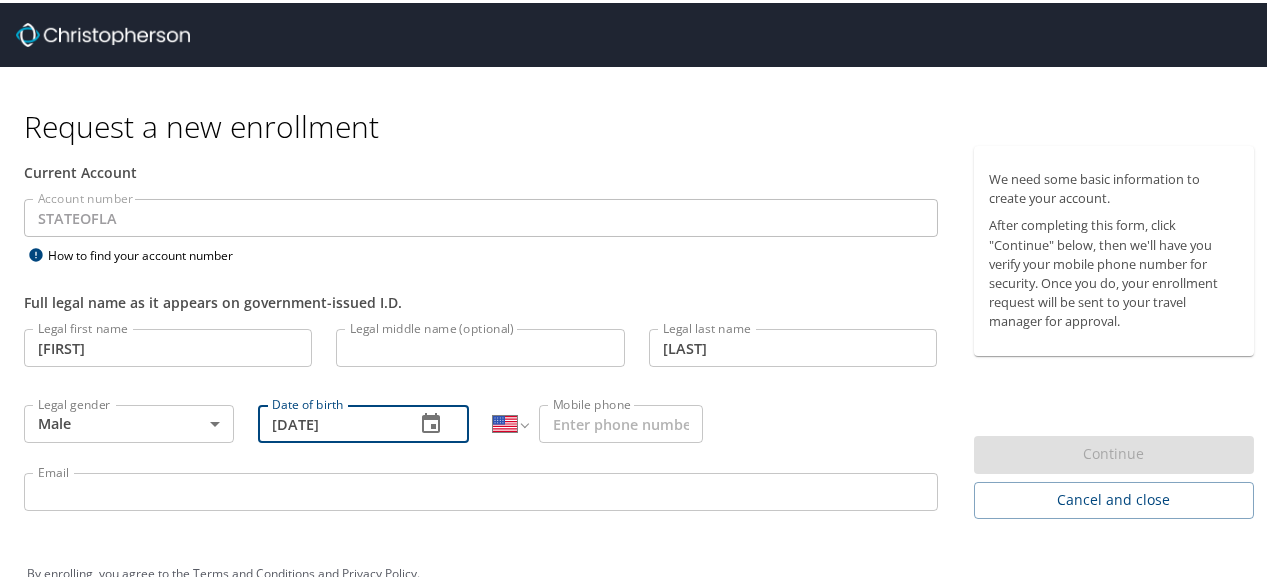 type on "09/18/1999" 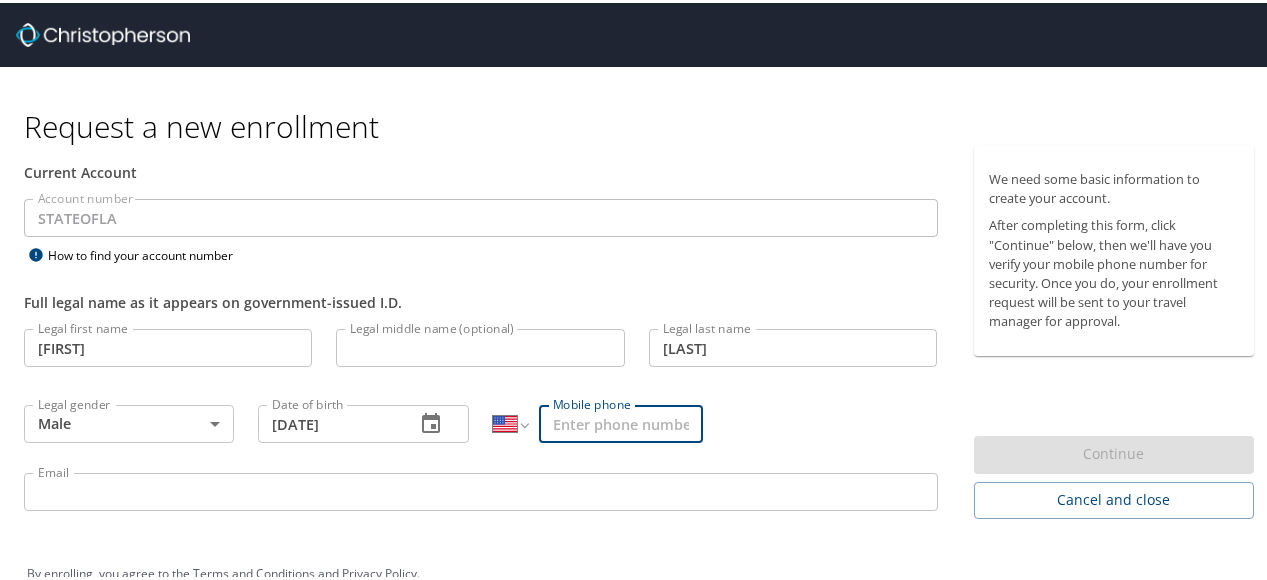 click on "Mobile phone" at bounding box center [621, 421] 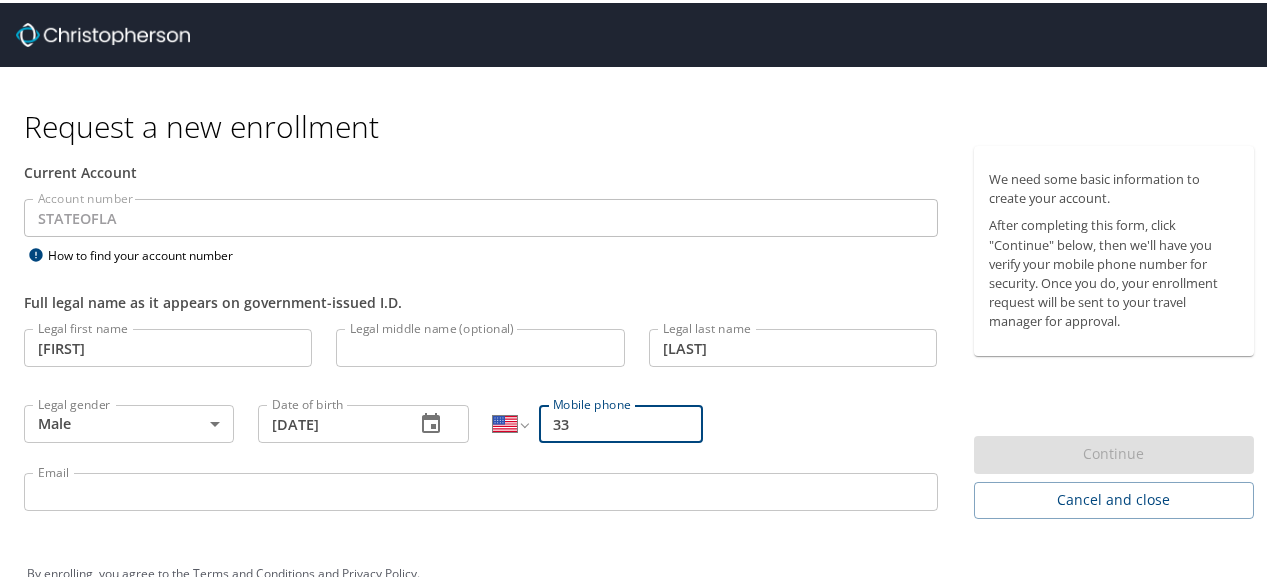 type on "3" 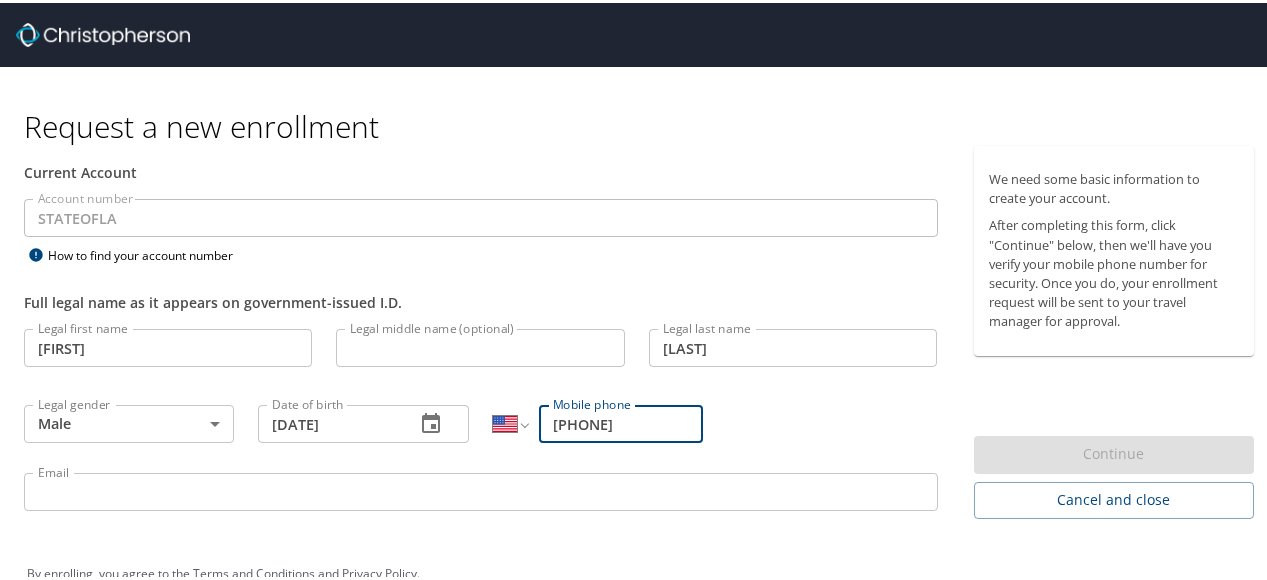 type on "[PHONE]" 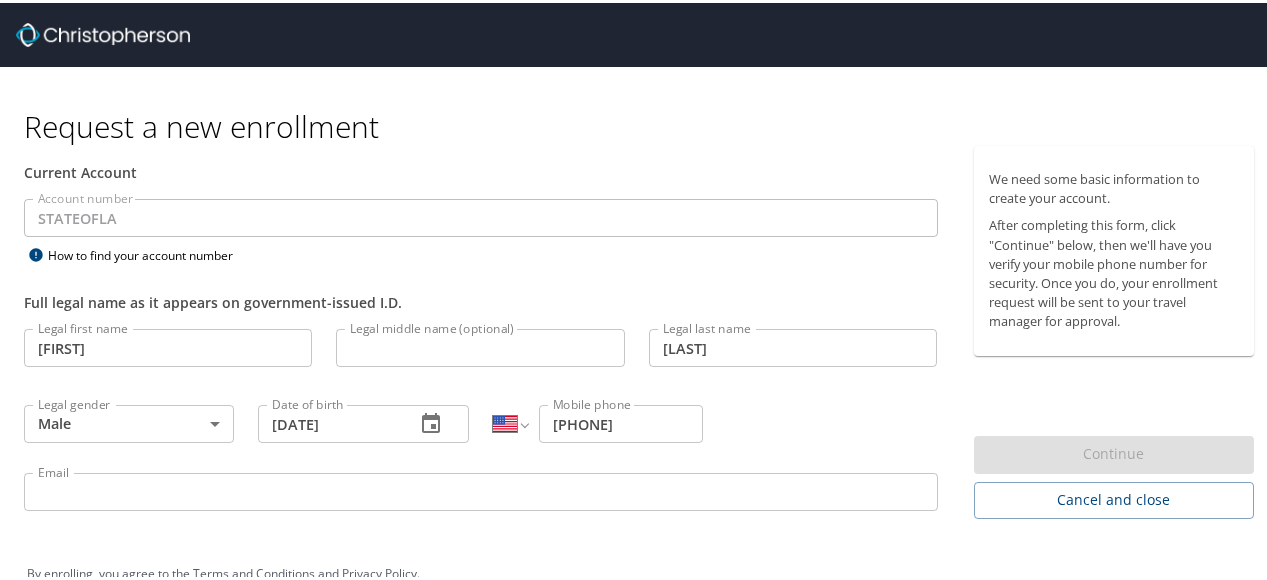 click on "Legal first name Patrick Legal first name Legal middle name (optional) Legal middle name (optional) Legal last name Mensah Legal last name Legal gender Male Male Legal gender Date of birth 09/18/1999 Date of birth International Afghanistan Åland Islands Albania Algeria American Samoa Andorra Angola Anguilla Antigua and Barbuda Argentina Armenia Aruba Ascension Island Australia Austria Azerbaijan Bahamas Bahrain Bangladesh Barbados Belarus Belgium Belize Benin Bermuda Bhutan Bolivia Bonaire, Sint Eustatius and Saba Bosnia and Herzegovina Botswana Brazil British Indian Ocean Territory Brunei Darussalam Bulgaria Burkina Faso Burma Burundi Cambodia Cameroon Canada Cape Verde Cayman Islands Central African Republic Chad Chile China Christmas Island Cocos (Keeling) Islands Colombia Comoros Congo Congo, Democratic Republic of the Cook Islands Costa Rica Cote d'Ivoire Croatia Cuba Curaçao Cyprus Czech Republic Denmark Djibouti Dominica Dominican Republic Ecuador Egypt El Salvador Equatorial Guinea Eritrea Estonia" at bounding box center (481, 420) 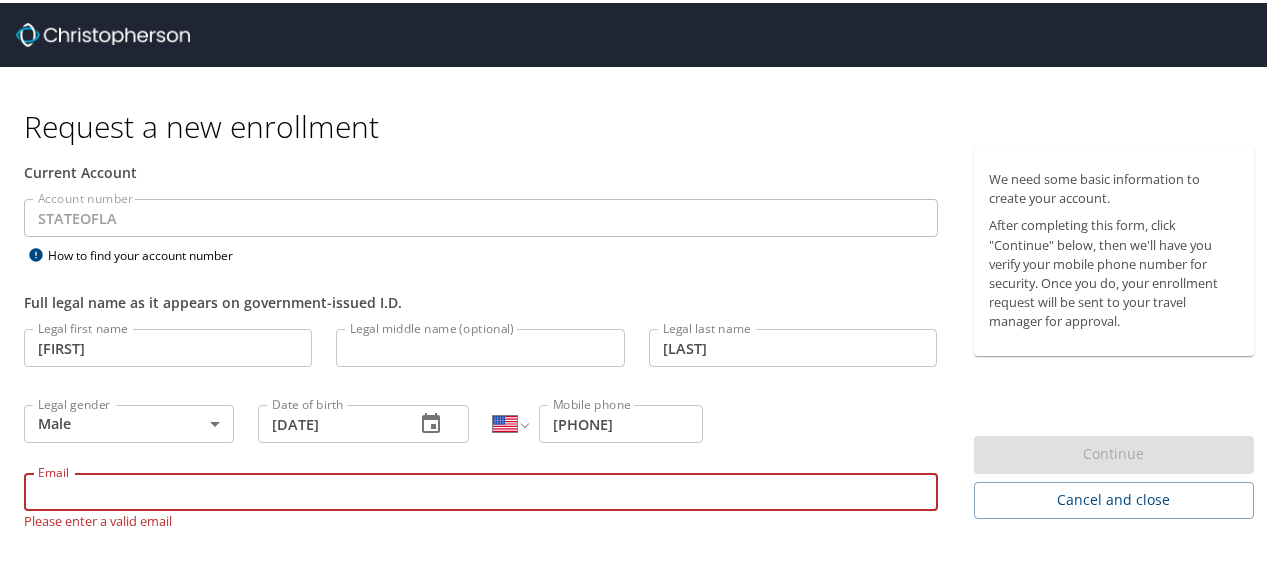 paste on "[FIRST].[LAST]1@example.com" 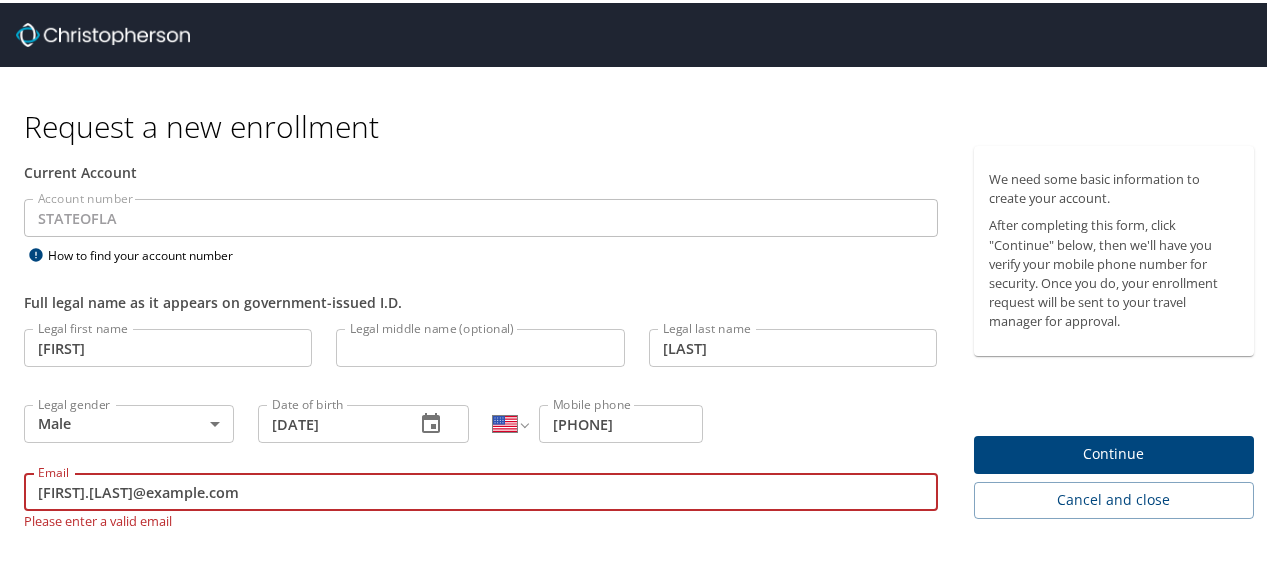 scroll, scrollTop: 47, scrollLeft: 0, axis: vertical 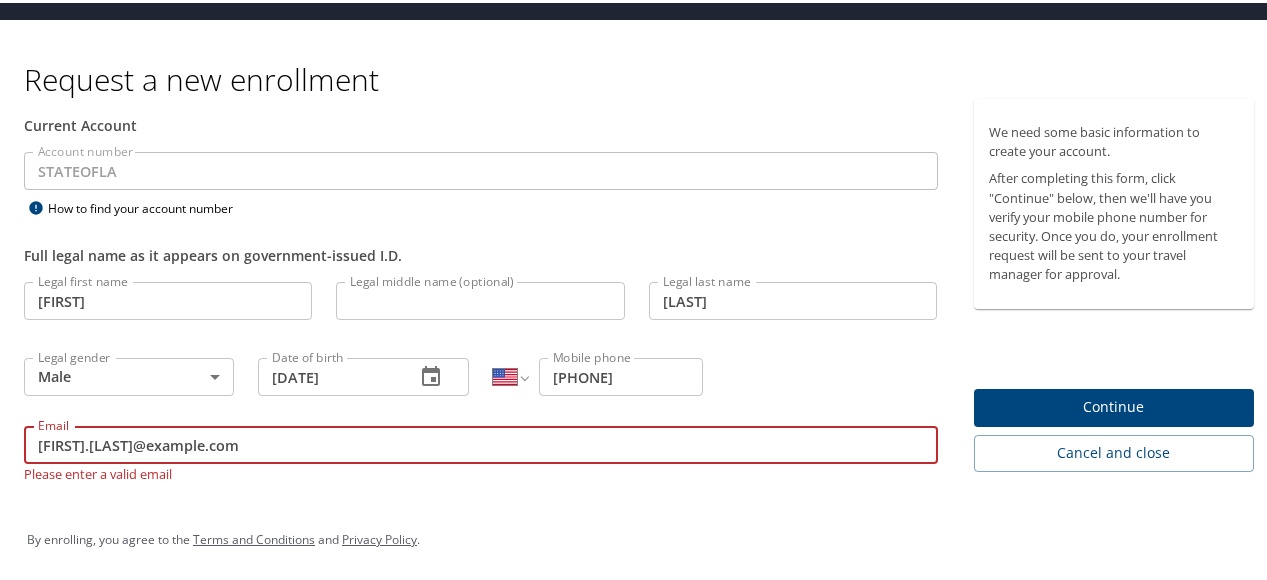 type on "[FIRST].[LAST]1@example.com" 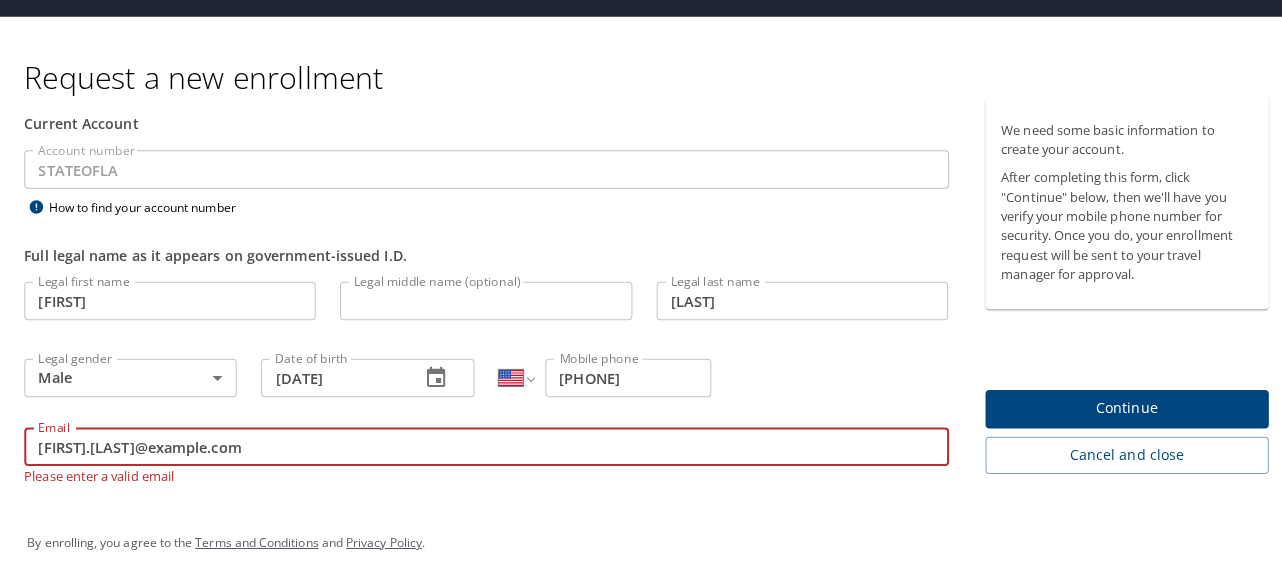 scroll, scrollTop: 34, scrollLeft: 0, axis: vertical 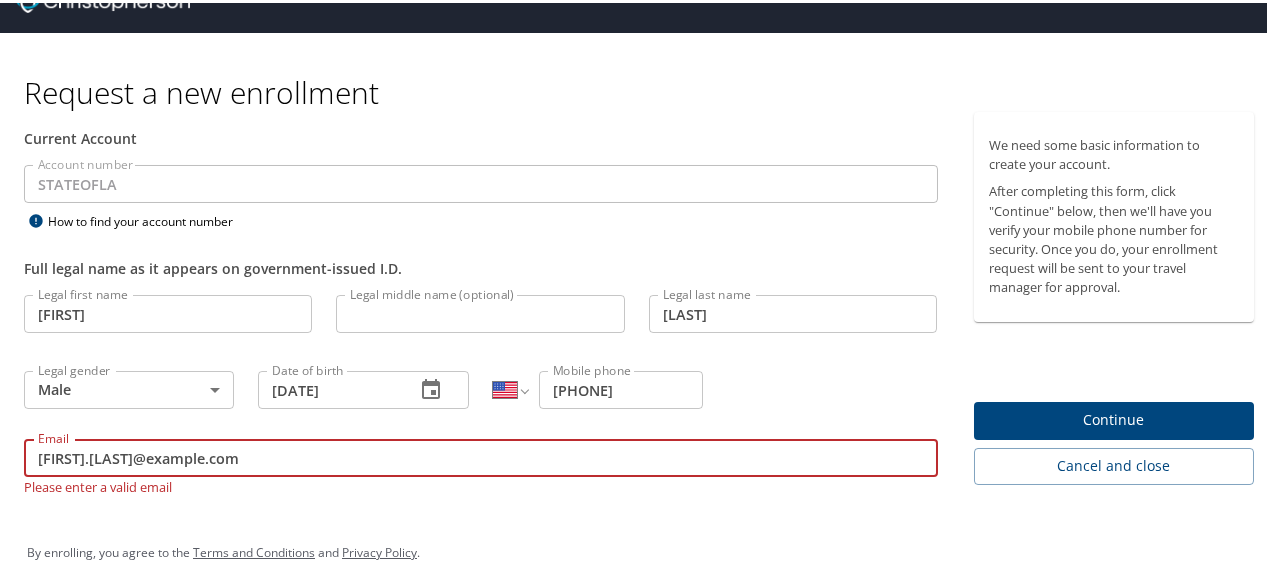 click on "We need some basic information to create your account. After completing this form, click "Continue" below, then we'll have you verify your mobile phone number for security. Once you do, your enrollment request will be sent to your travel manager for approval.                         Continue Cancel and close" at bounding box center [1122, 295] 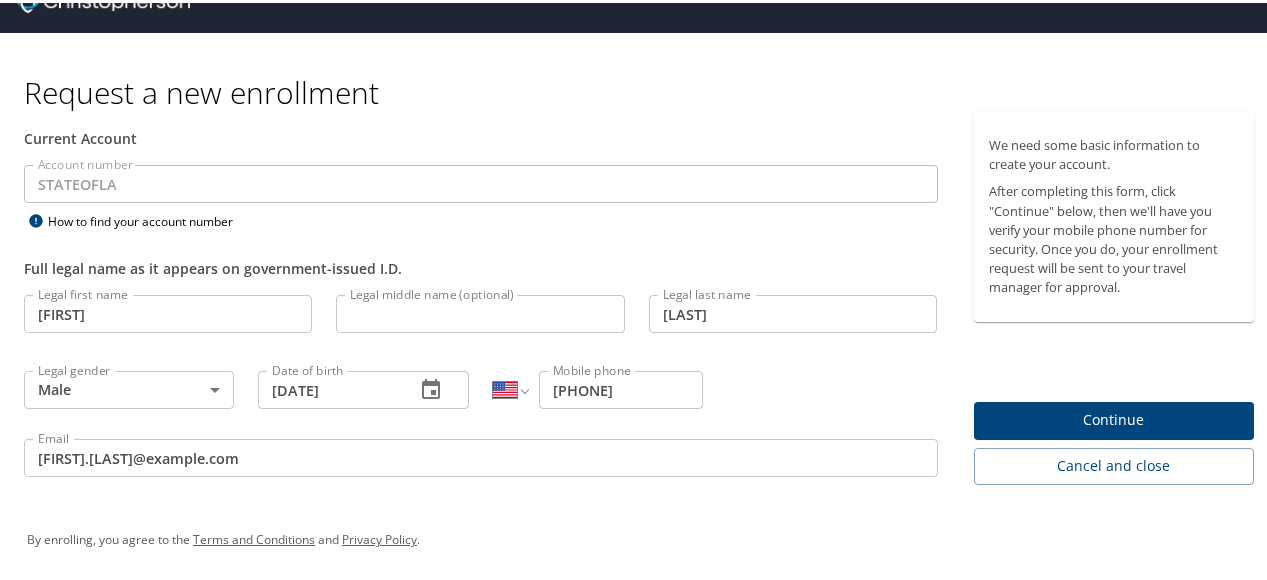 click on "Continue" at bounding box center [1114, 417] 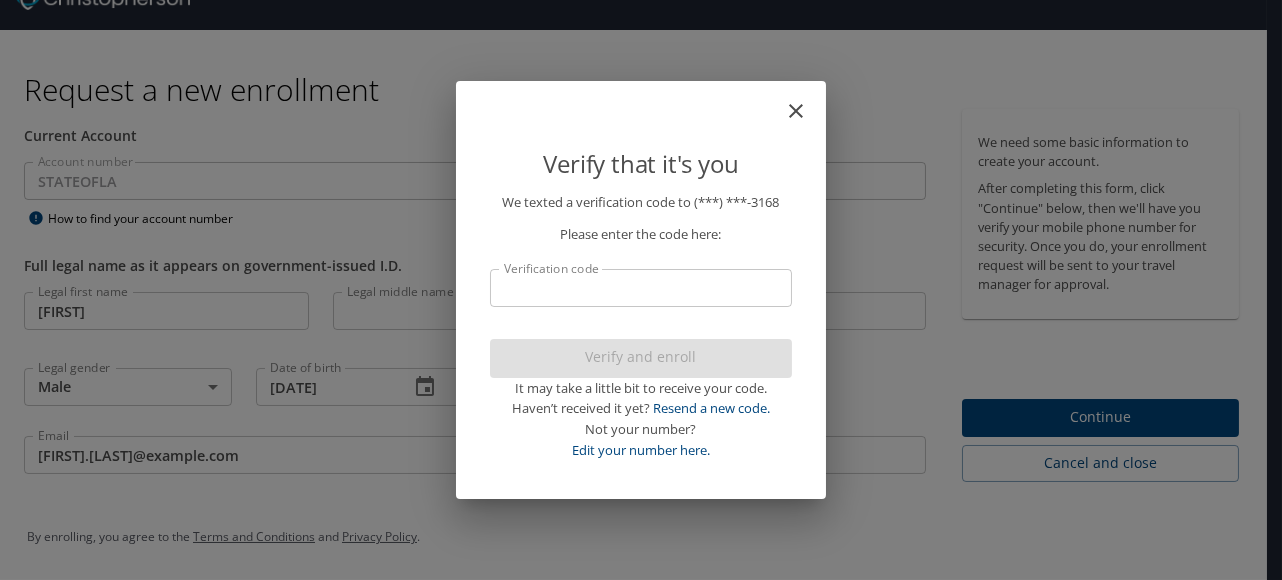 click on "Verification code" at bounding box center [641, 288] 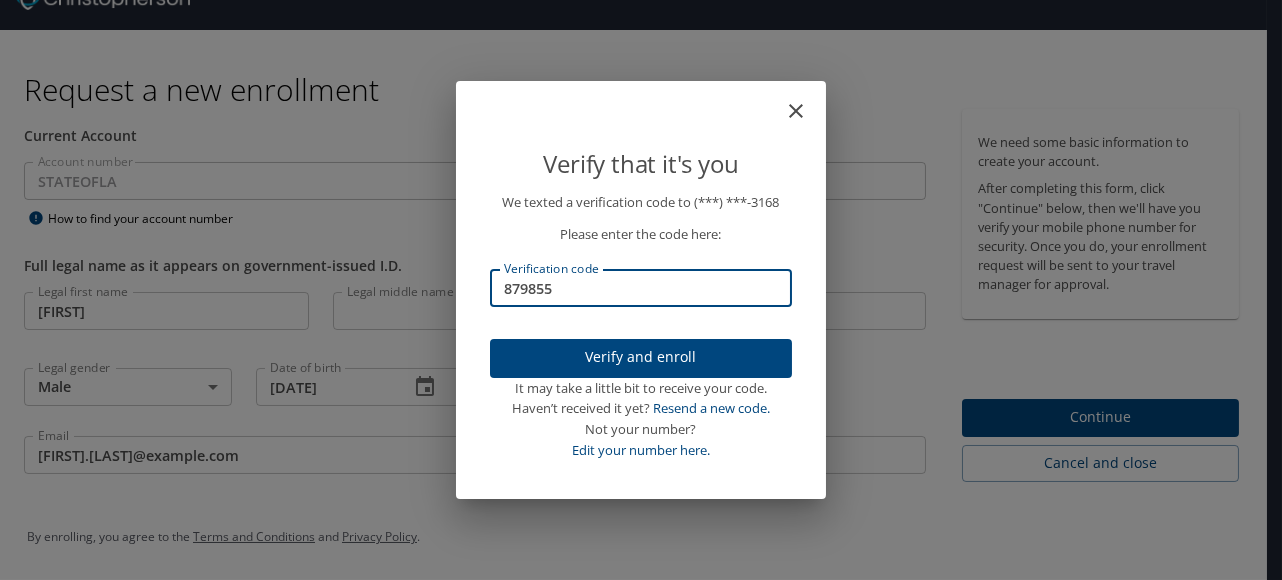 type on "879855" 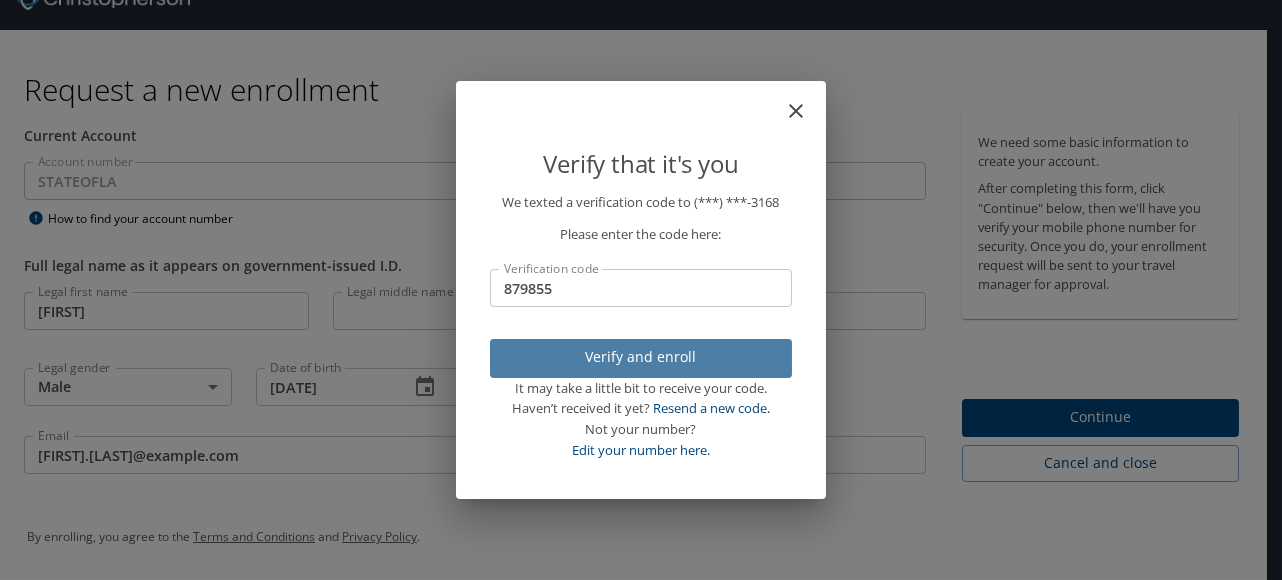 click on "Verify and enroll" at bounding box center [641, 357] 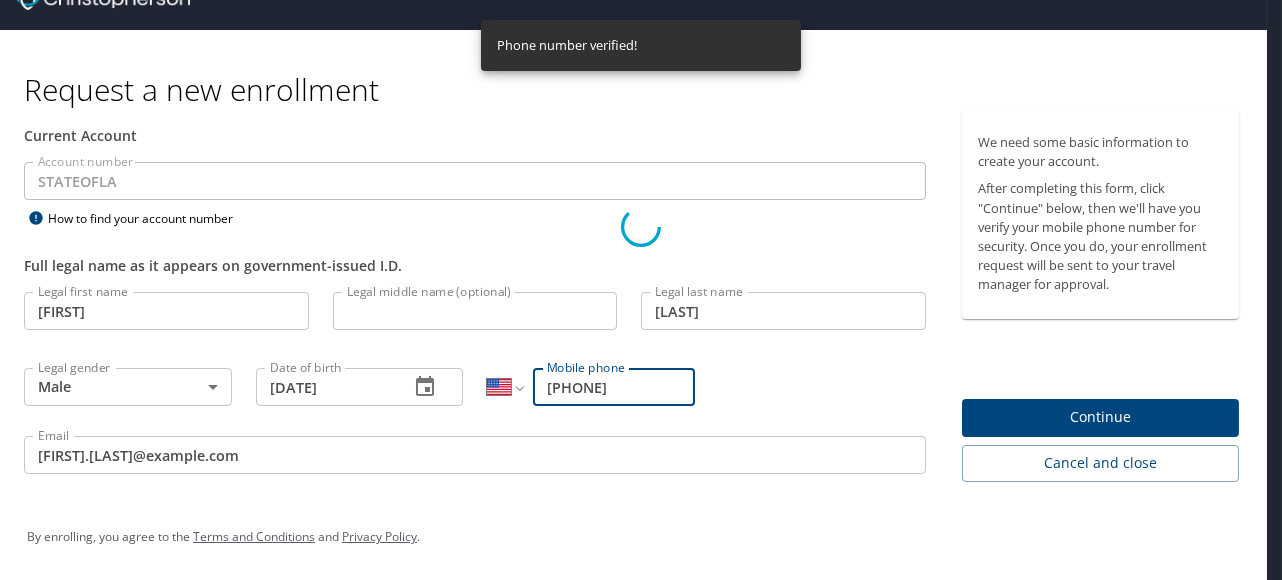 click on "Verify that it's you We texted a verification code to (***) ***- 3168 Please enter the code here: Verification code Verification code Verify and enroll It may take a little bit to receive your code. Haven’t received it yet?   Resend a new code. Not your number? Edit your number here." at bounding box center [641, 290] 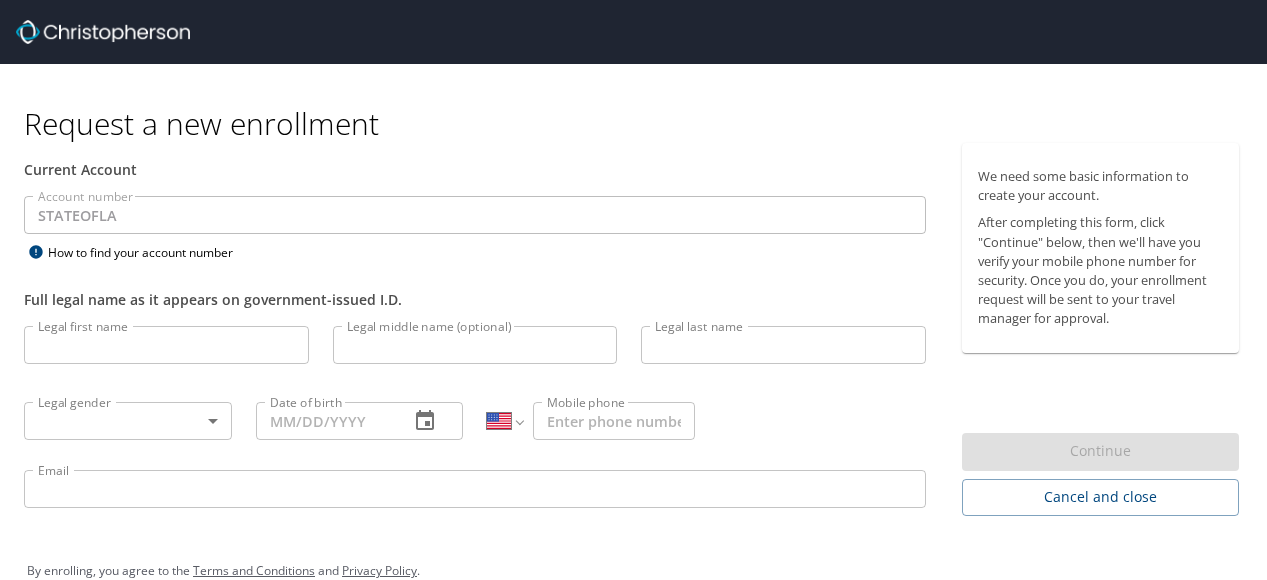 select on "US" 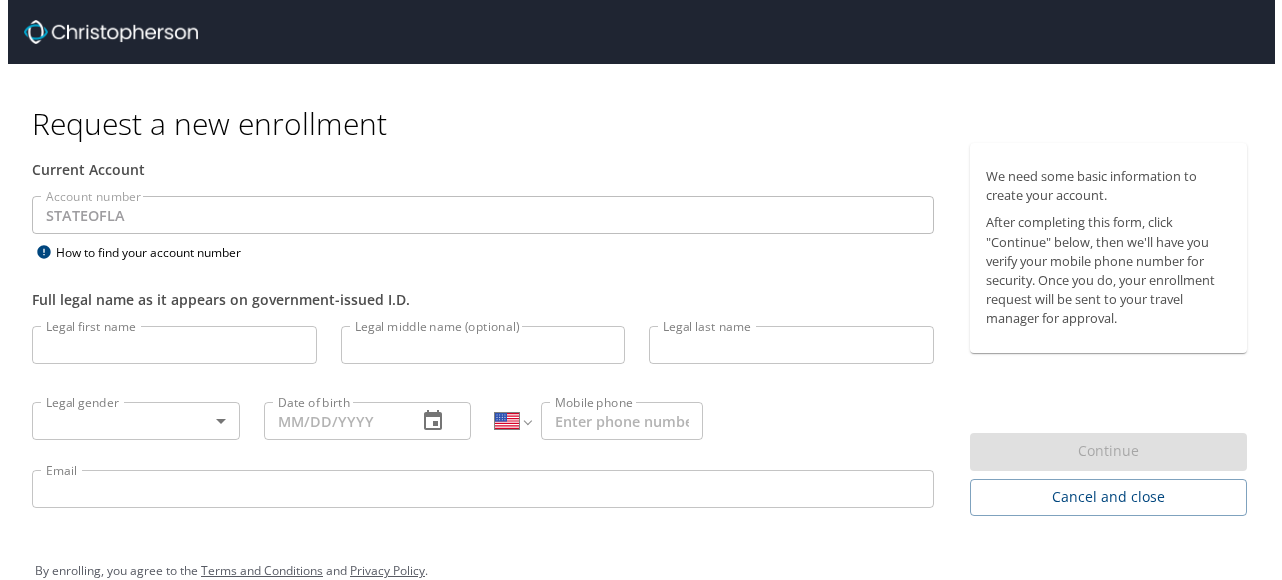 scroll, scrollTop: 0, scrollLeft: 0, axis: both 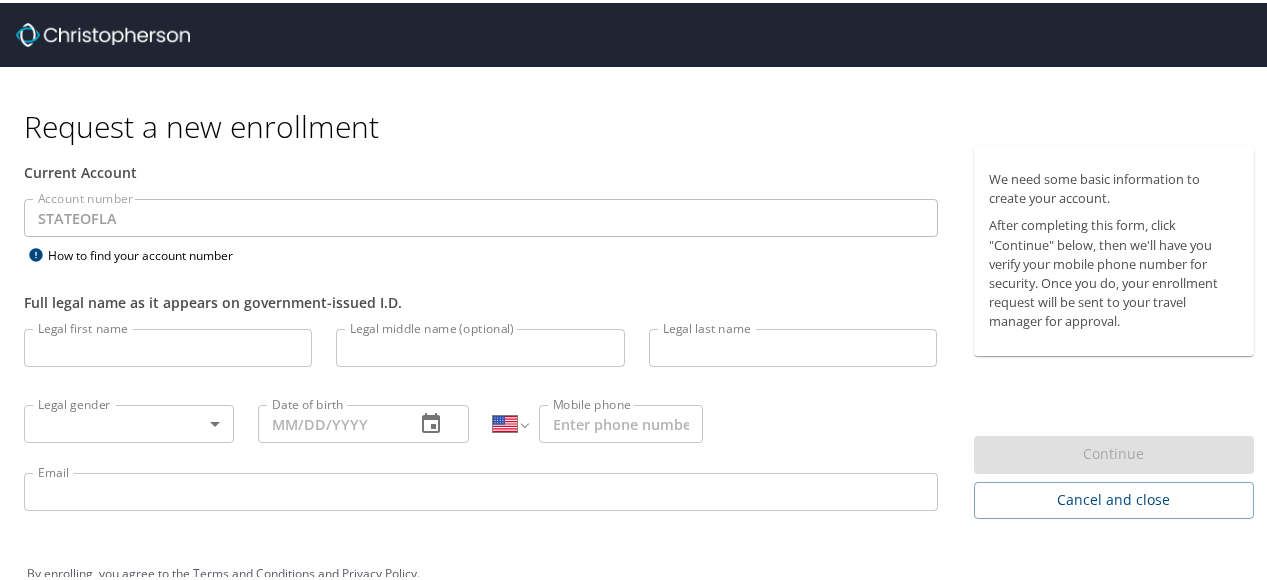 click on "Request a new enrollment" at bounding box center [647, 123] 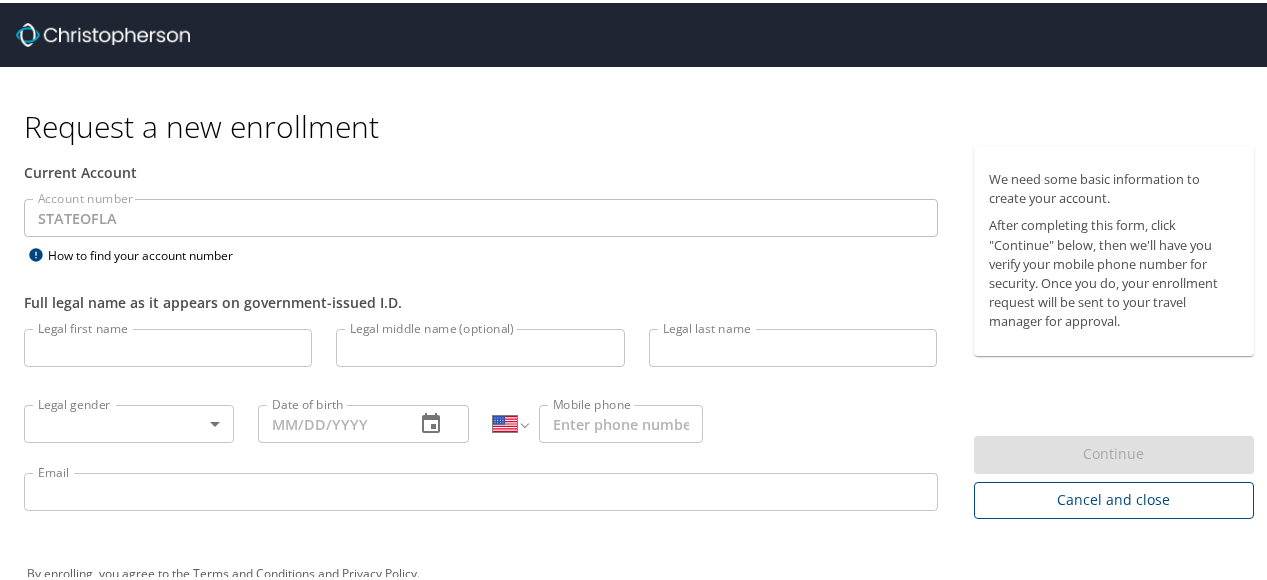 click on "Cancel and close" at bounding box center [1114, 497] 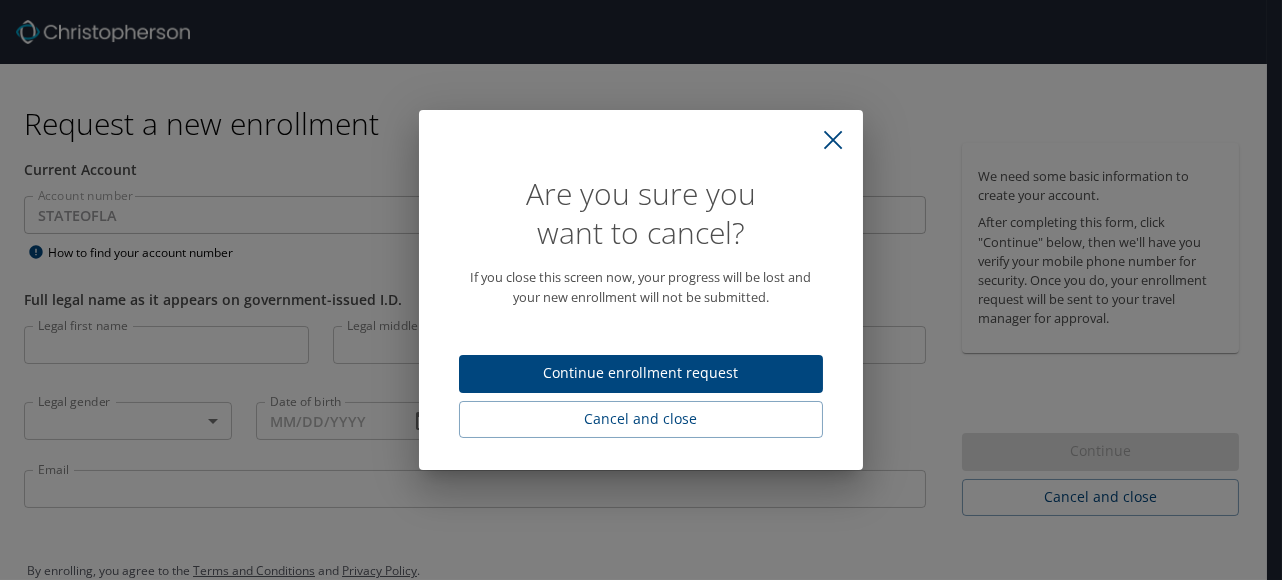click on "Continue enrollment request" at bounding box center (641, 373) 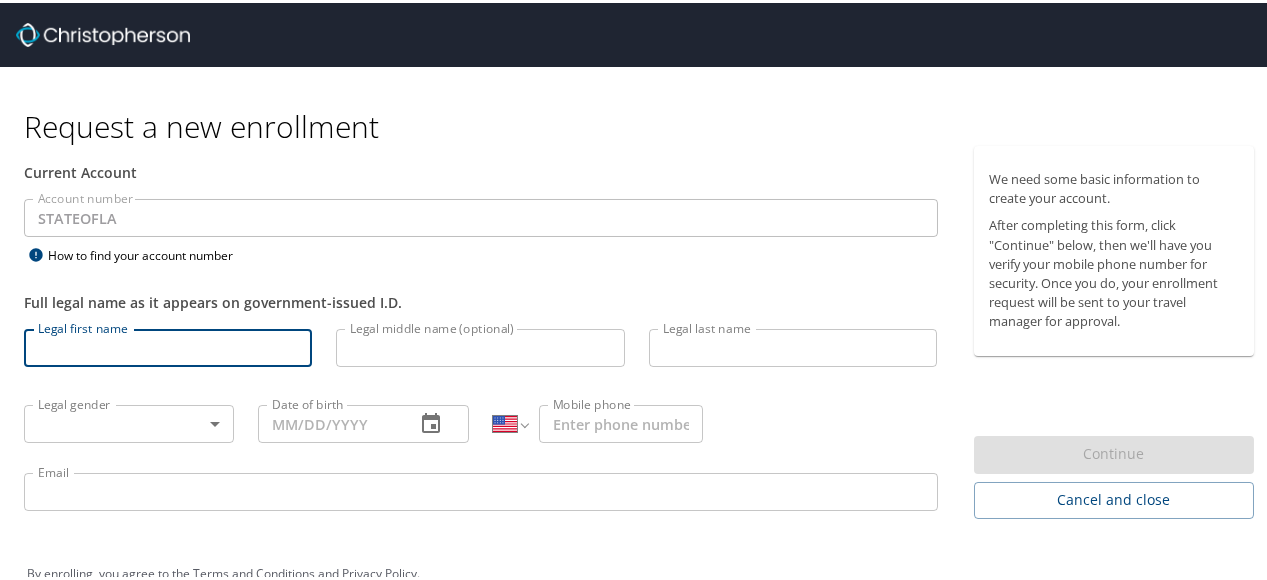 click on "Legal first name" at bounding box center (168, 345) 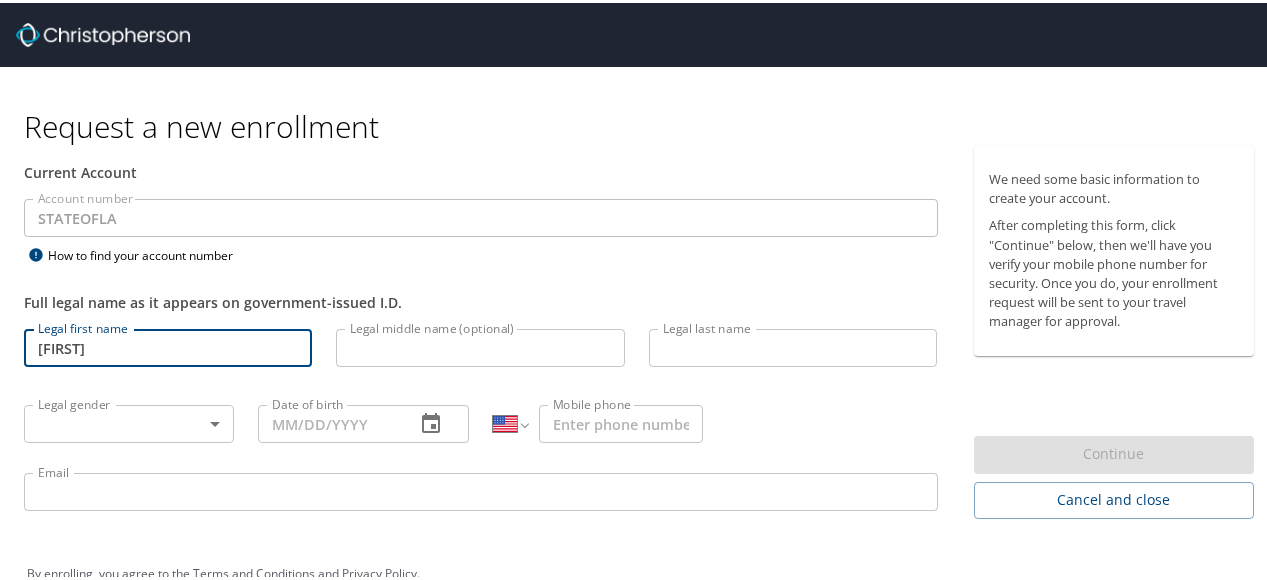 type on "[FIRST]" 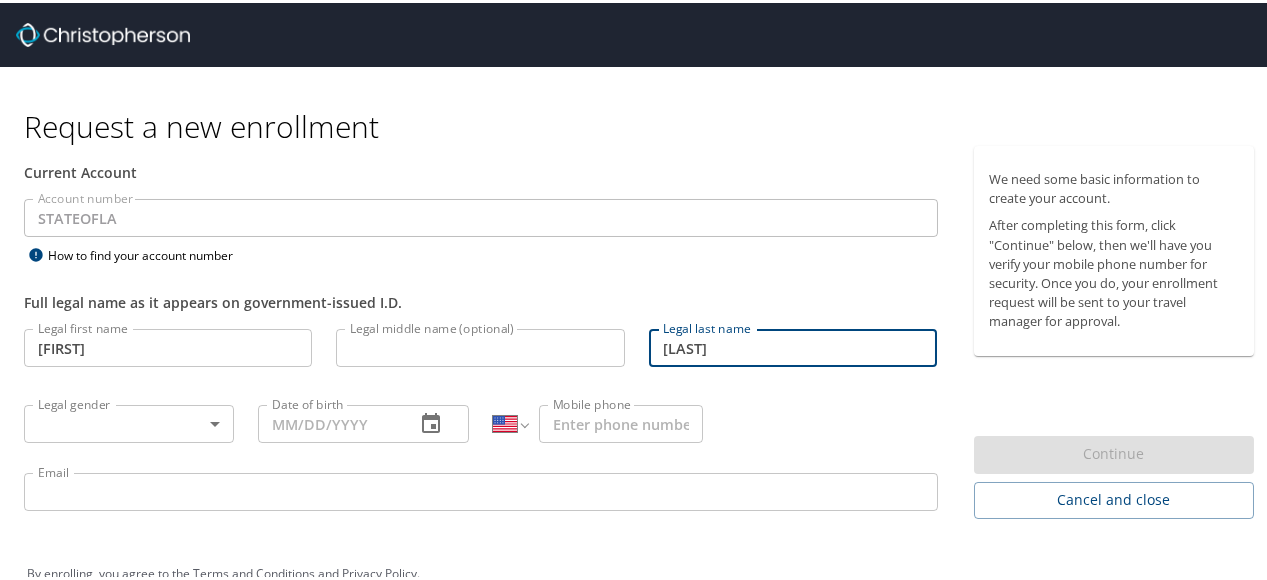 type on "[LAST]" 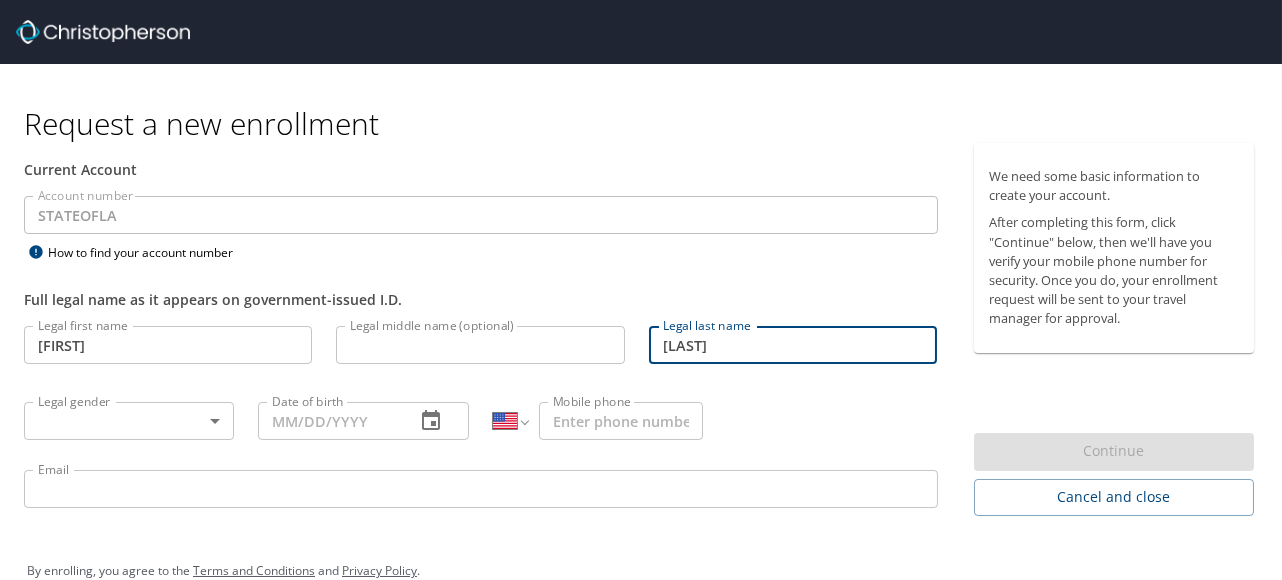 click on "Request a new enrollment Current Account Account number [STATE] Account number  How to find your account number Full legal name as it appears on government-issued I.D. Legal first name [FIRST] Legal first name Legal middle name (optional) Legal middle name (optional) Legal last name [LAST] Legal last name Legal gender ​ Legal gender Date of birth Date of birth International Afghanistan Åland Islands Albania Algeria American Samoa Andorra Angola Anguilla Antigua and Barbuda Argentina Armenia Aruba Ascension Island Australia Austria Azerbaijan Bahamas Bahrain Bangladesh Barbados Belarus Belgium Belize Benin Bermuda Bhutan Bolivia Bonaire, Sint Eustatius and Saba Bosnia and Herzegovina Botswana Brazil British Indian Ocean Territory Brunei Darussalam Bulgaria Burkina Faso Burma Burundi Cambodia Cameroon Canada Cape Verde Cayman Islands Central African Republic Chad Chile China Christmas Island Cocos (Keeling) Islands Colombia Comoros Congo Congo, Democratic Republic of the Cook Islands Costa Rica" at bounding box center (641, 290) 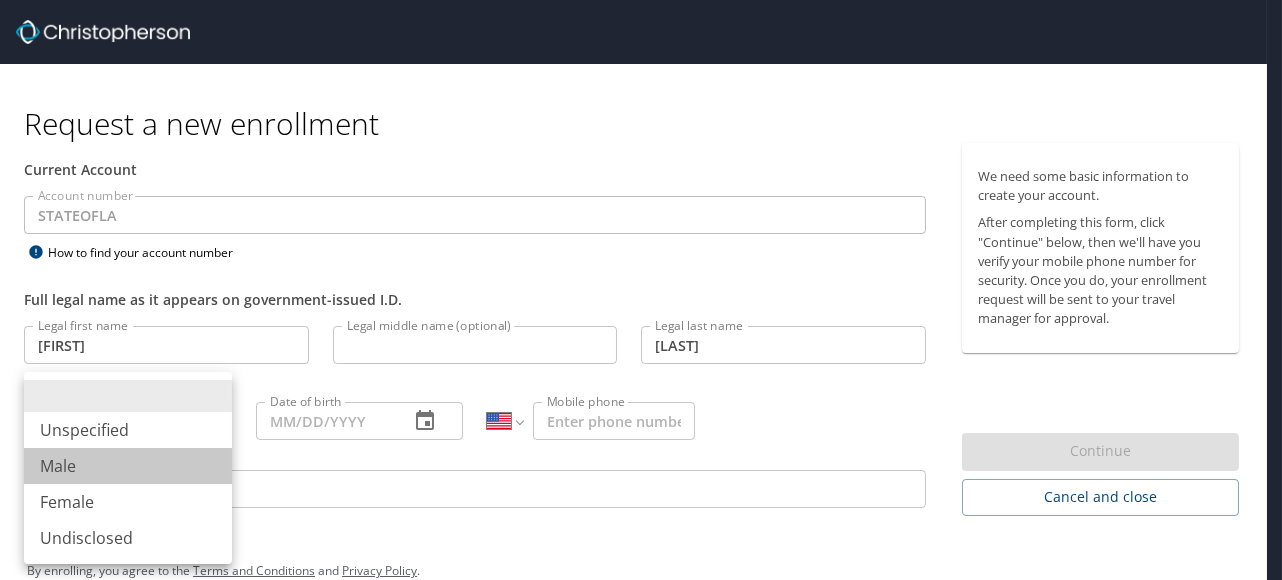 click on "Male" at bounding box center (128, 466) 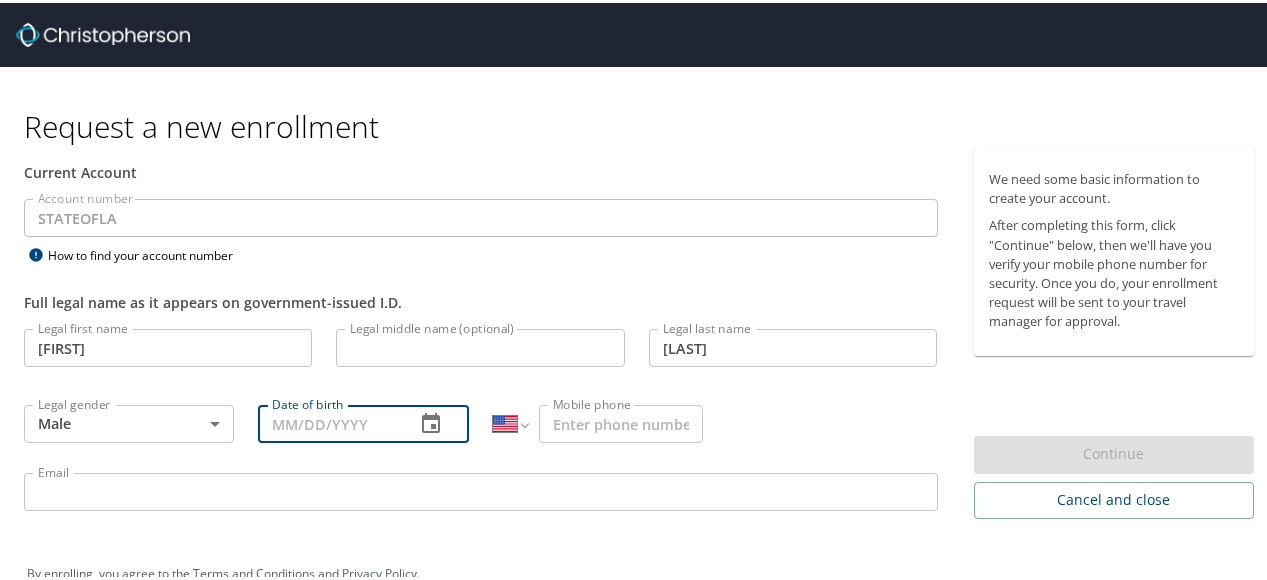 click on "Date of birth" at bounding box center [328, 421] 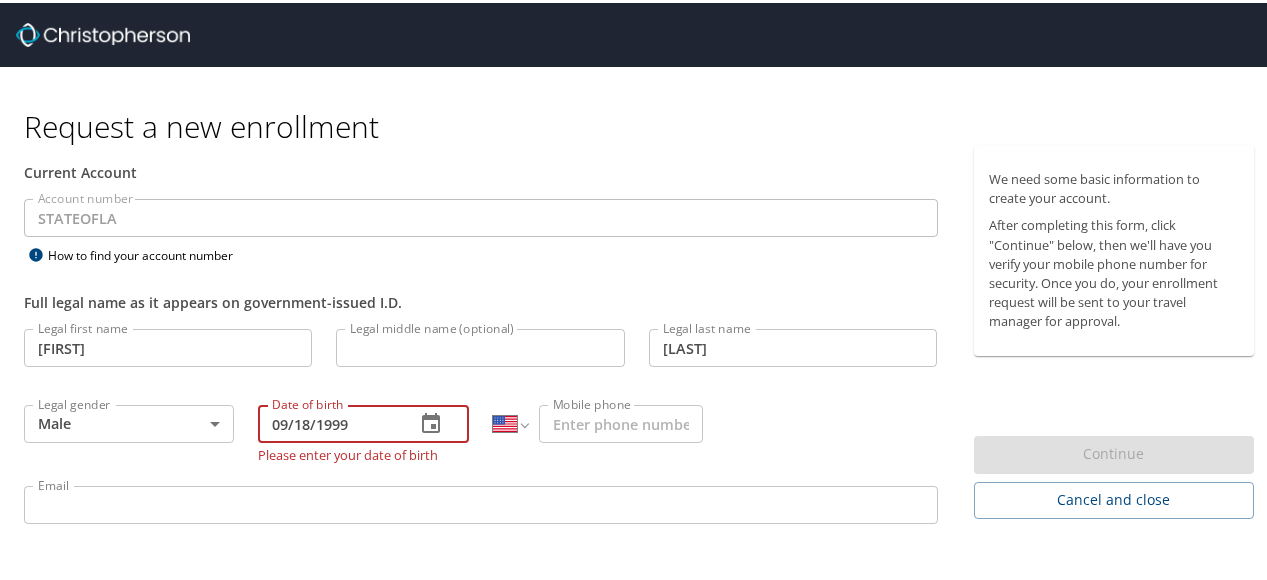 type on "09/18/1999" 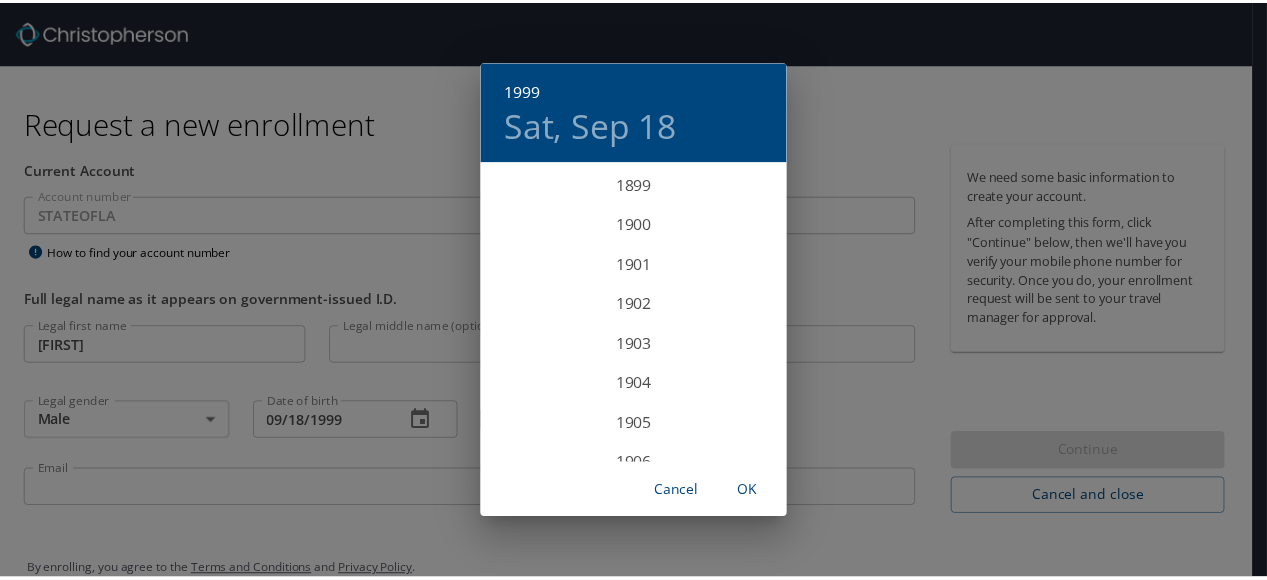 scroll, scrollTop: 3880, scrollLeft: 0, axis: vertical 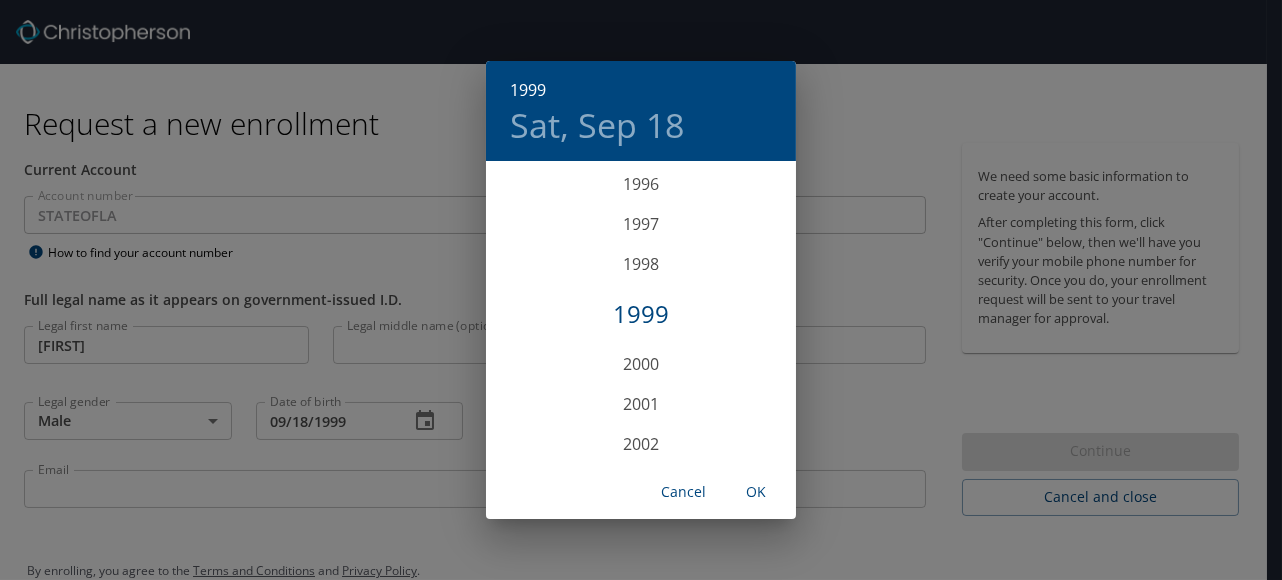 click on "1999" at bounding box center (641, 314) 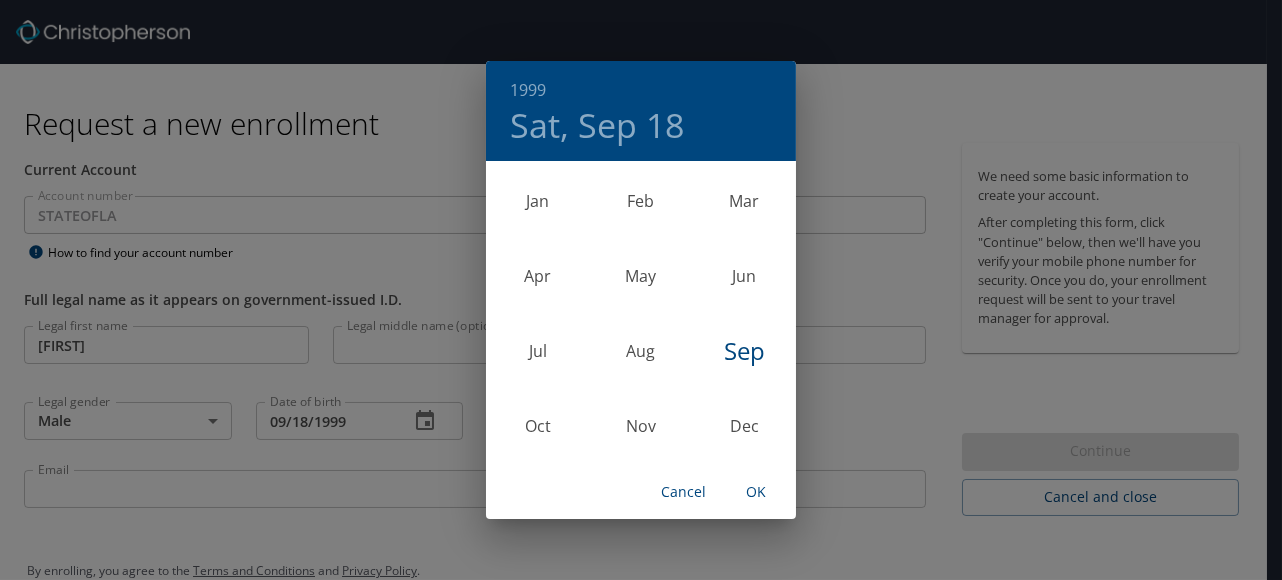 click on "Sep" at bounding box center (744, 351) 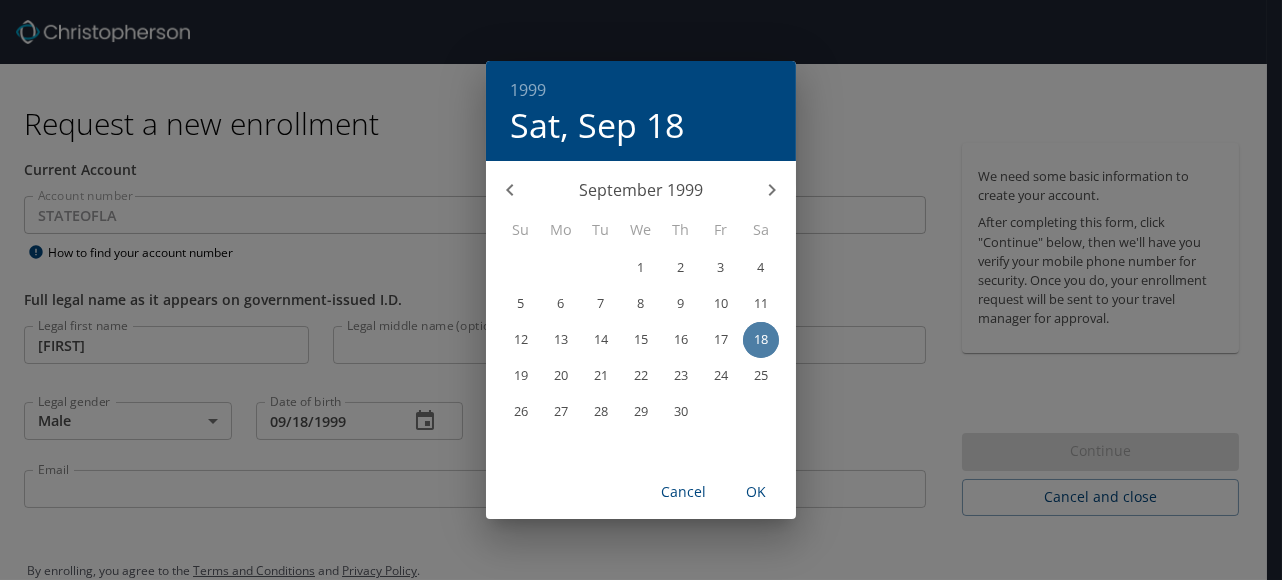 click on "18" at bounding box center (761, 339) 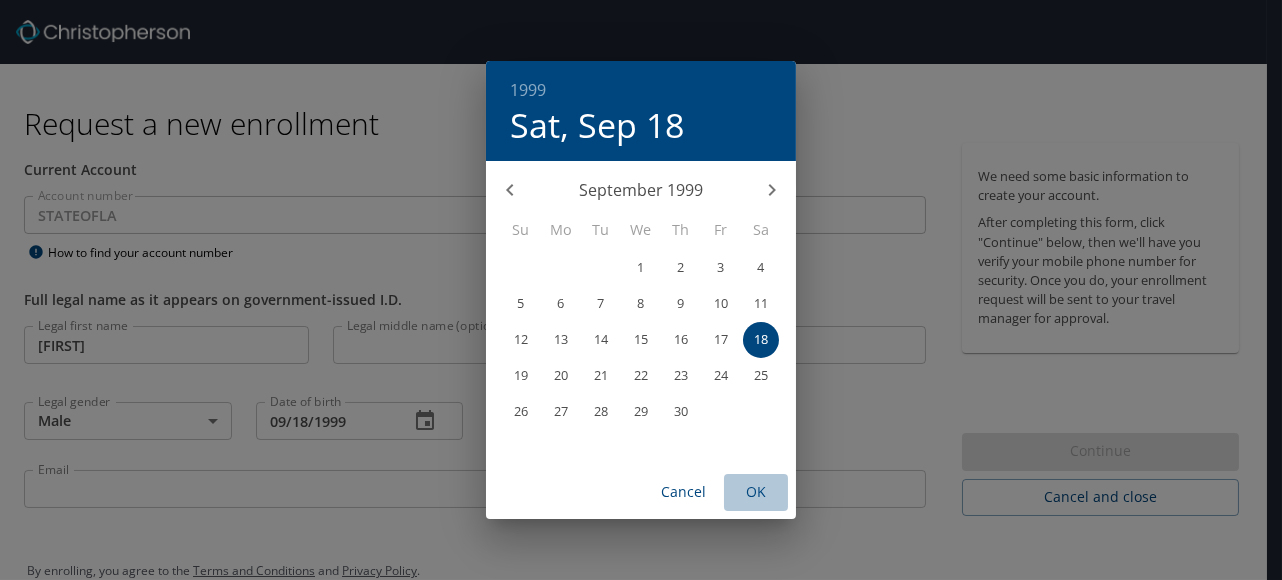 click on "OK" at bounding box center (756, 492) 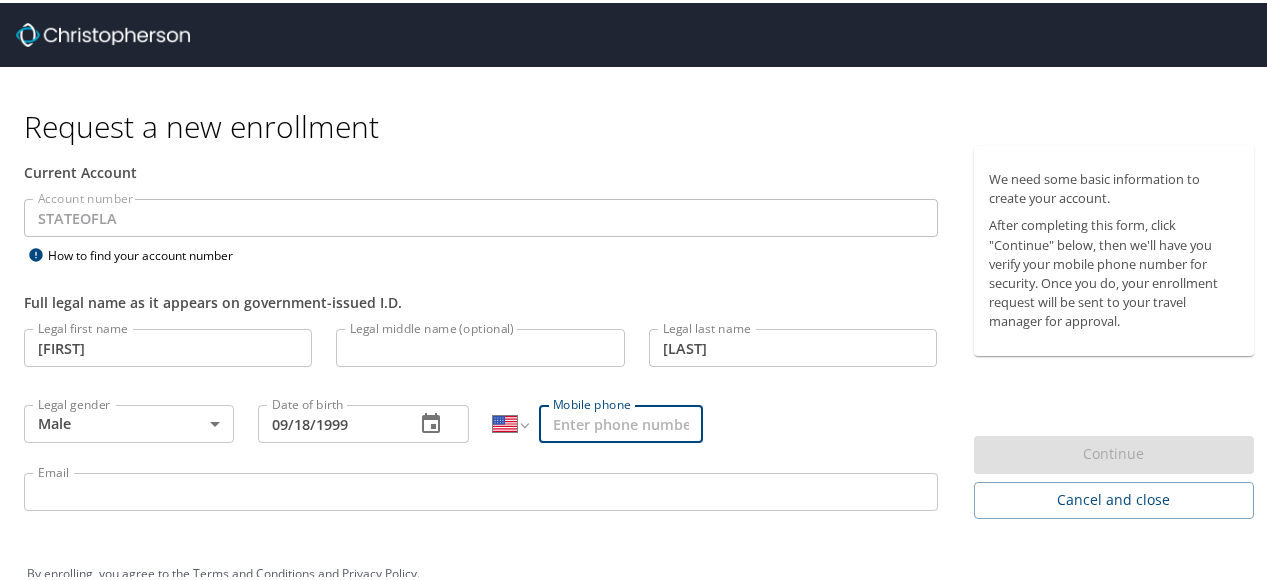 click on "Mobile phone" at bounding box center [621, 421] 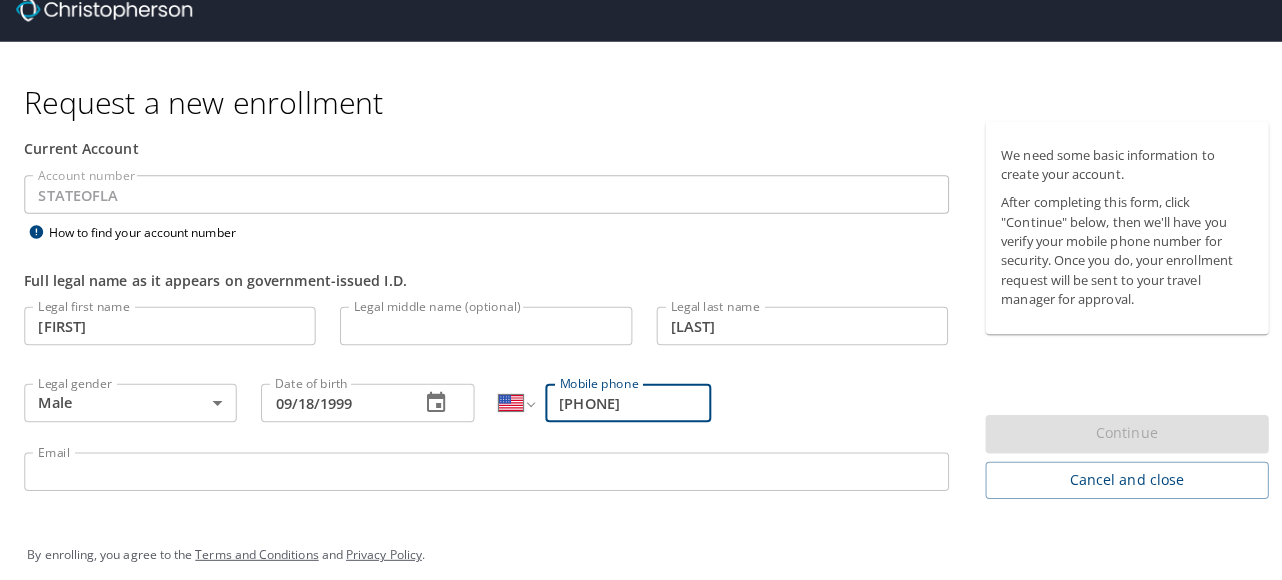 scroll, scrollTop: 34, scrollLeft: 0, axis: vertical 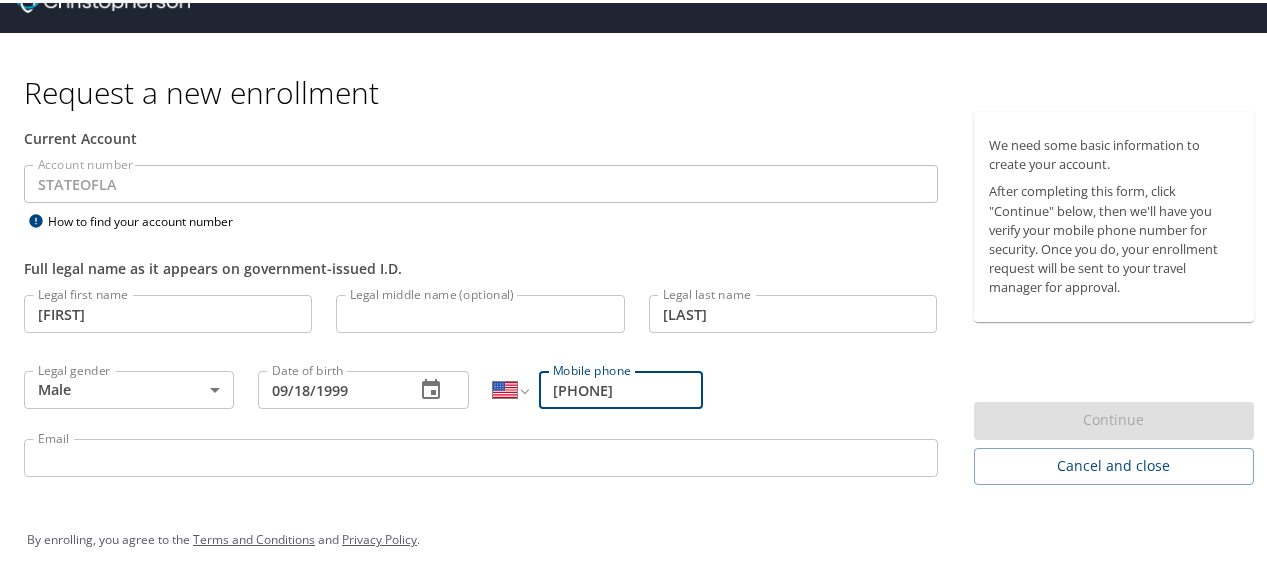 type on "[PHONE]" 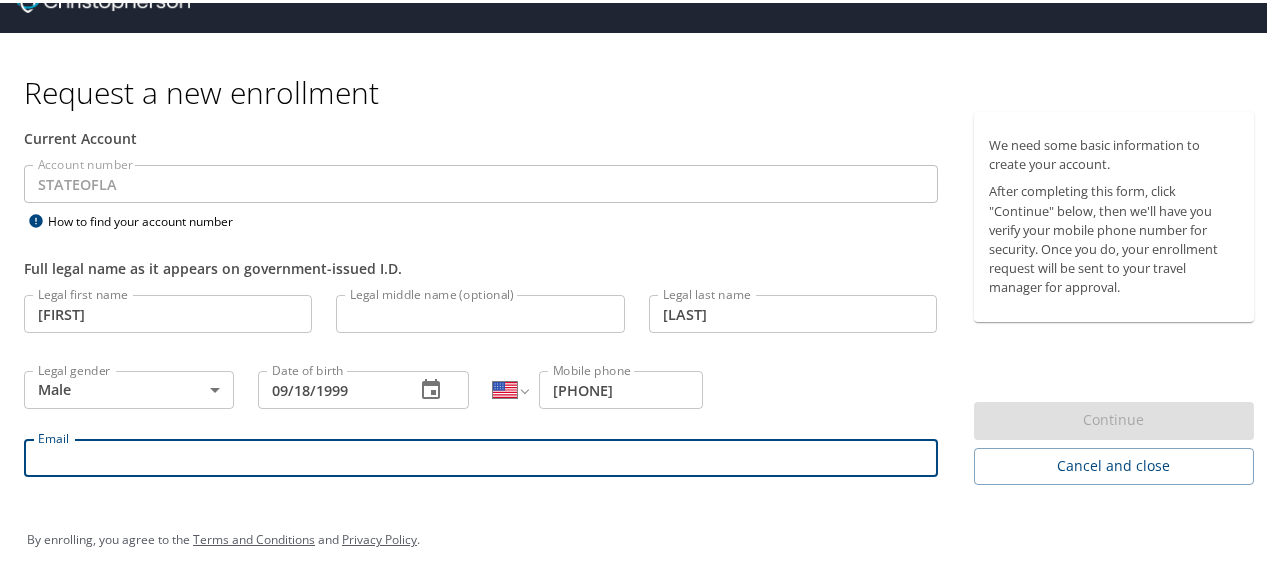 click on "Email" at bounding box center [481, 455] 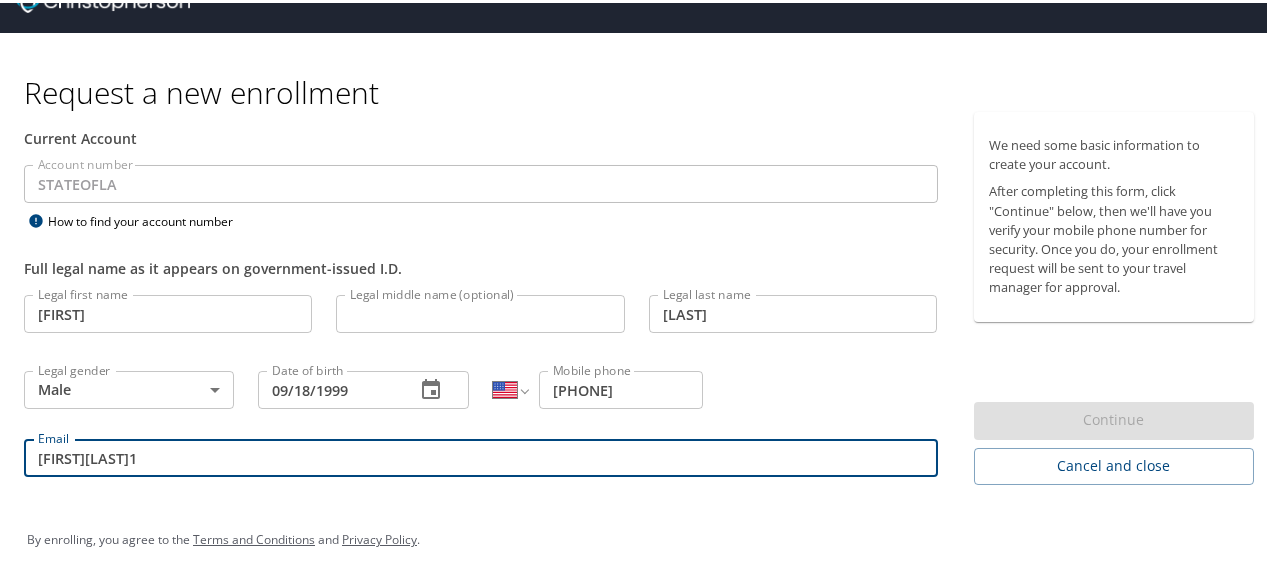 paste on "[FIRST].[LAST]1@example.com" 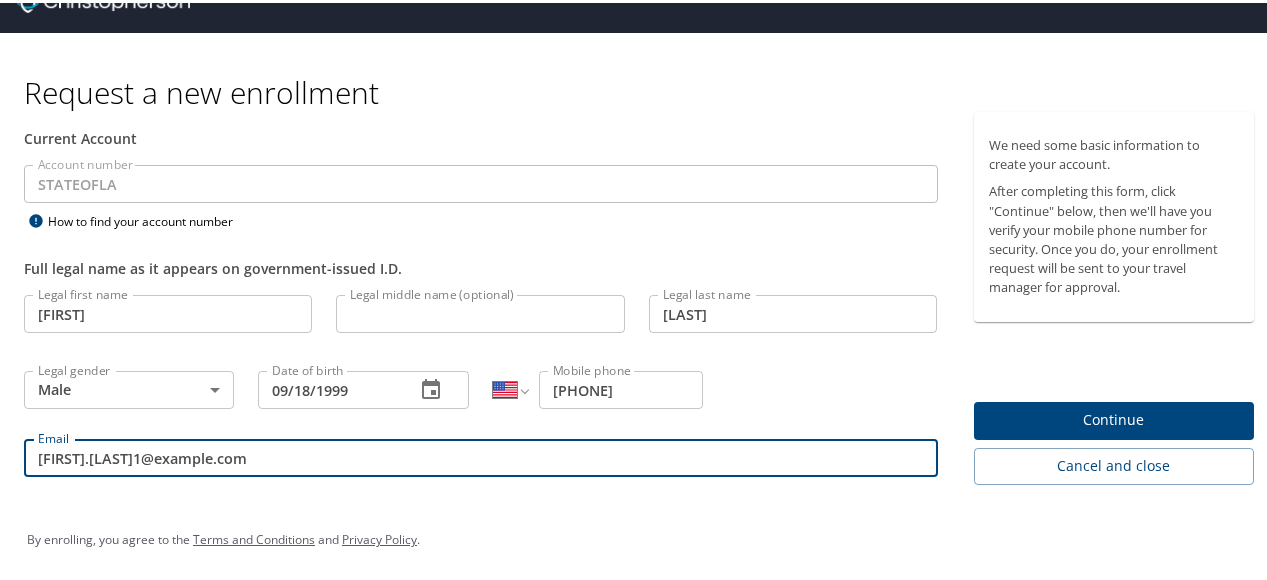 type on "[FIRST].[LAST]1@example.com" 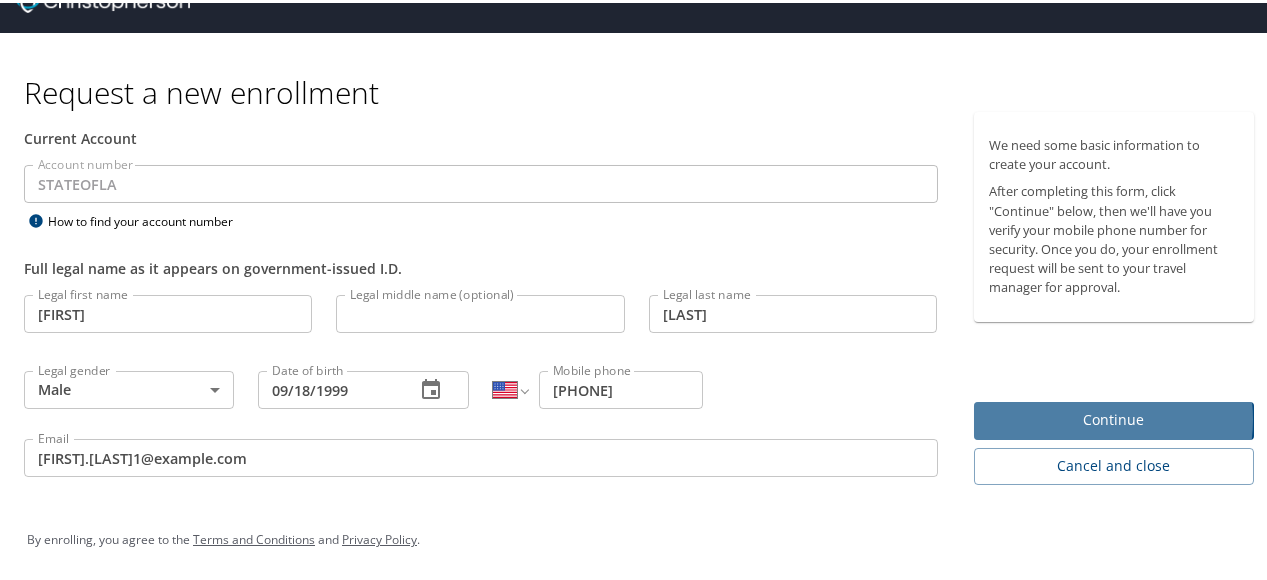 click on "Continue" at bounding box center [1114, 417] 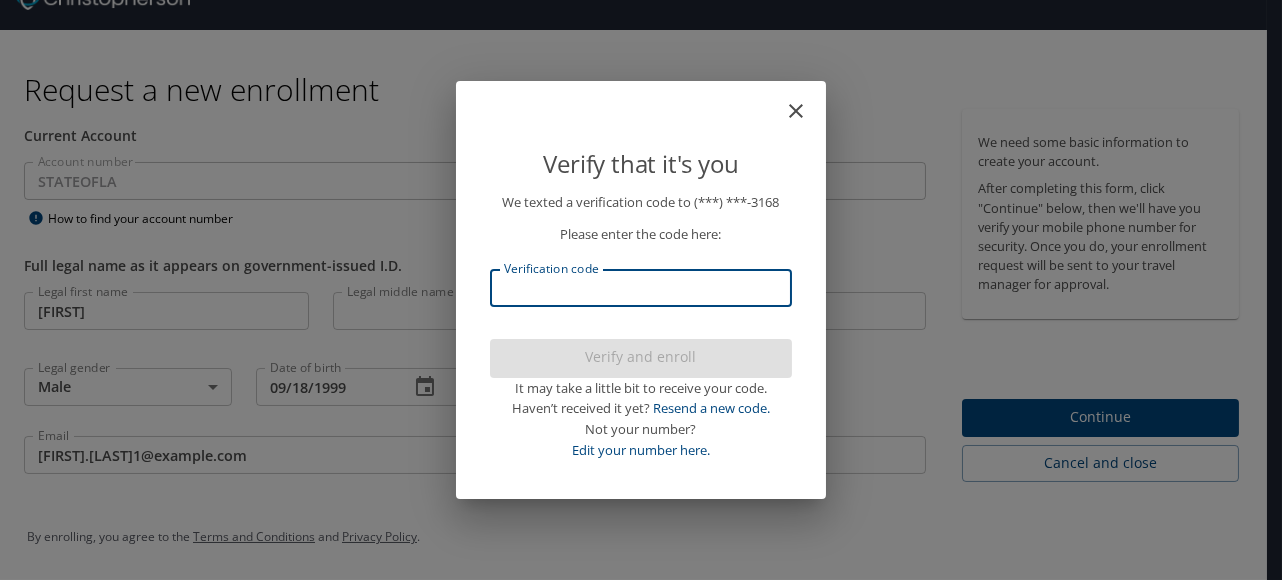 click on "Verification code" at bounding box center (641, 288) 